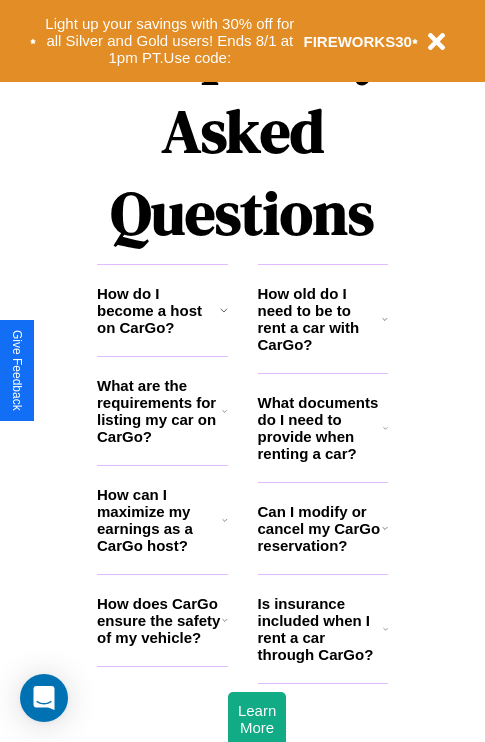 scroll, scrollTop: 2423, scrollLeft: 0, axis: vertical 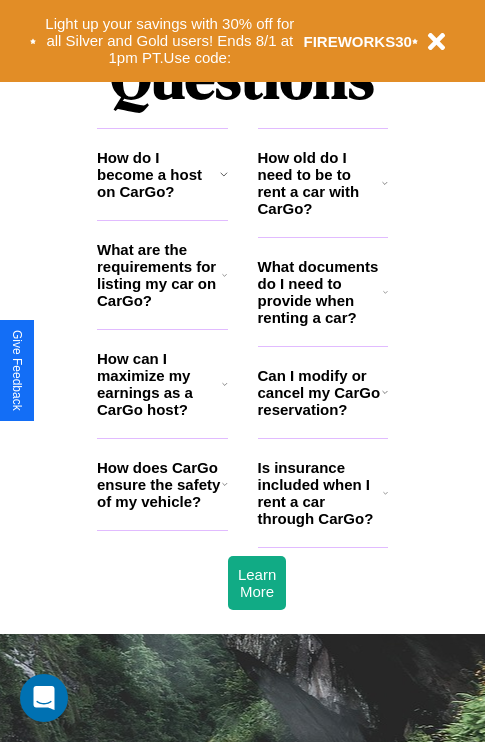 click 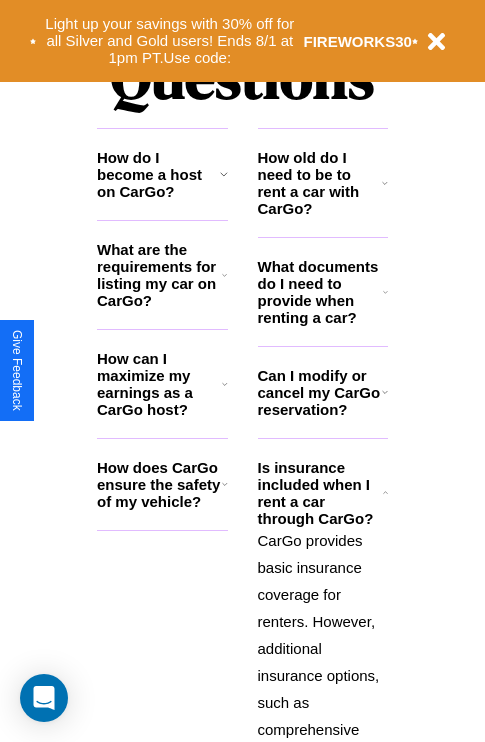 click on "What are the requirements for listing my car on CarGo?" at bounding box center (159, 275) 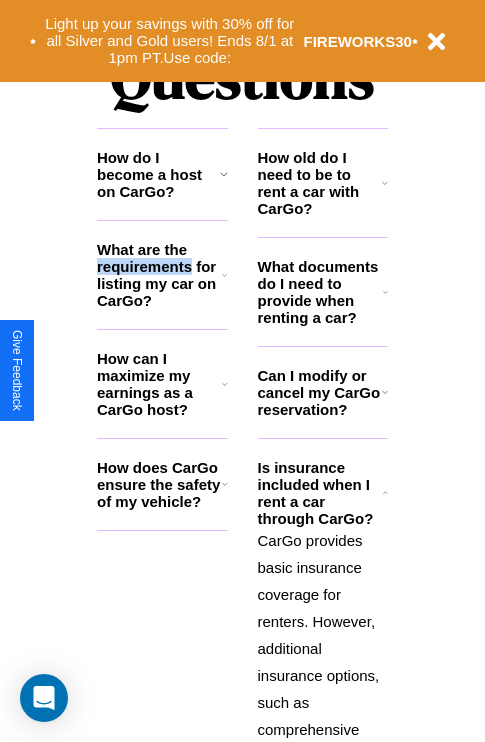 click on "What are the requirements for listing my car on CarGo?" at bounding box center [159, 275] 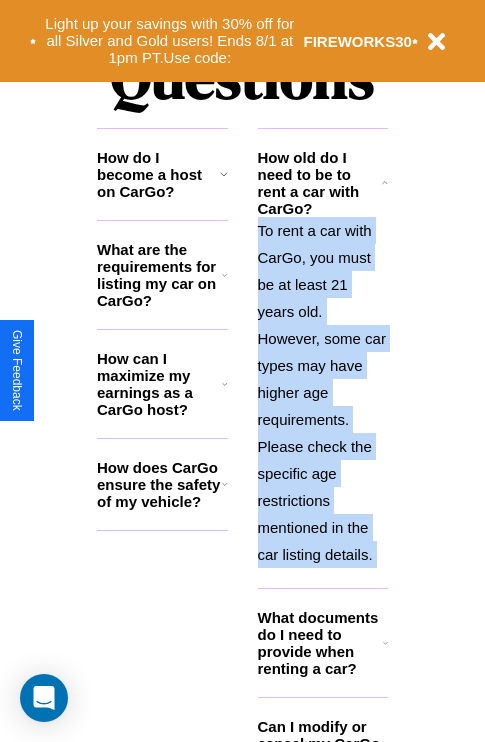 click 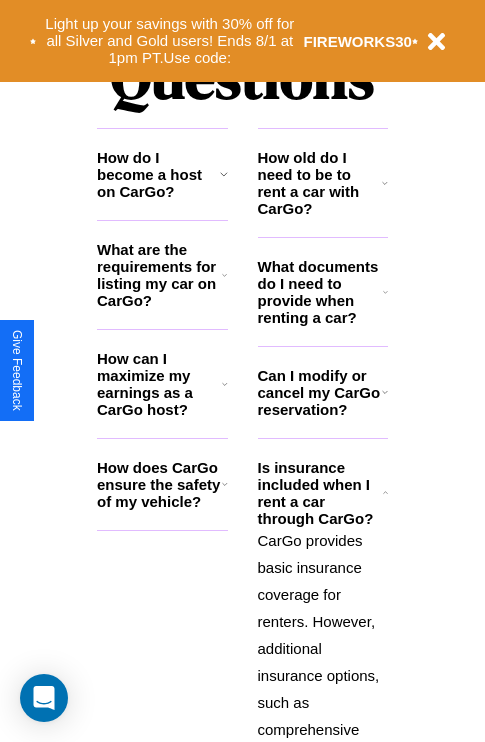 click 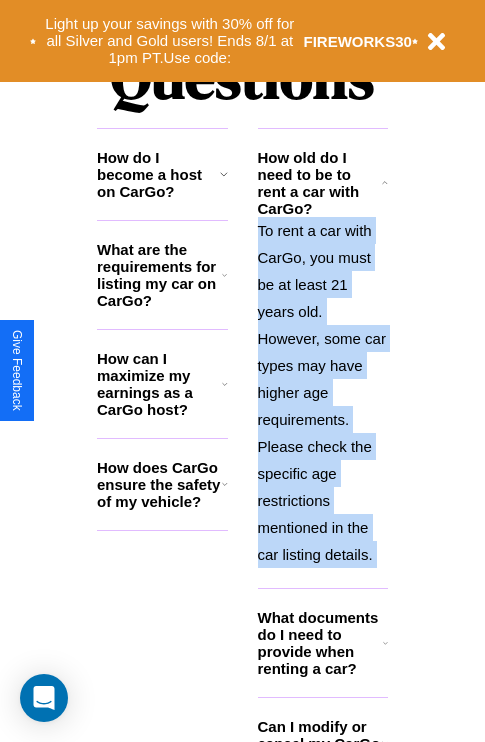 click 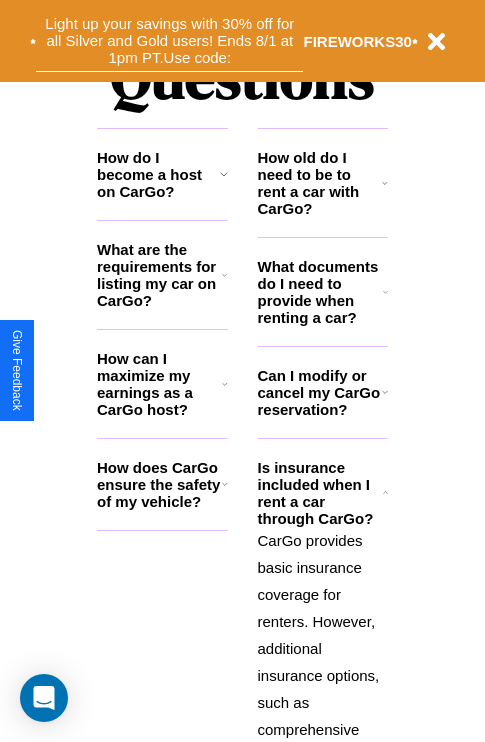 click on "Light up your savings with 30% off for all Silver and Gold users! Ends 8/1 at 1pm PT.  Use code:" at bounding box center [169, 41] 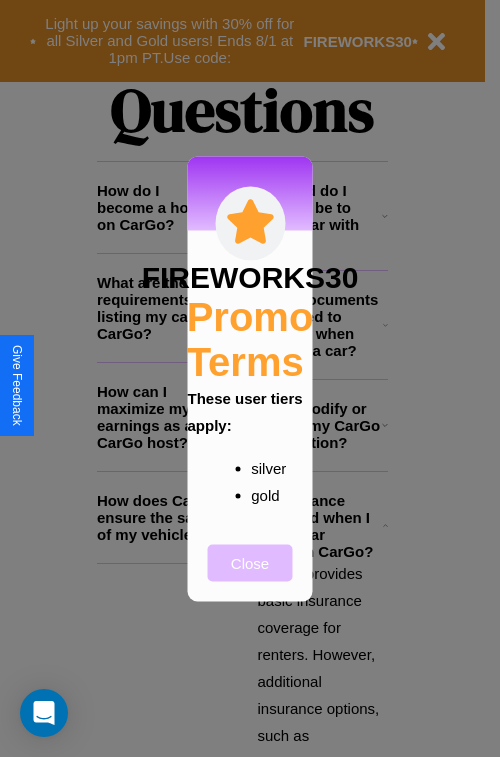 click on "Close" at bounding box center [250, 562] 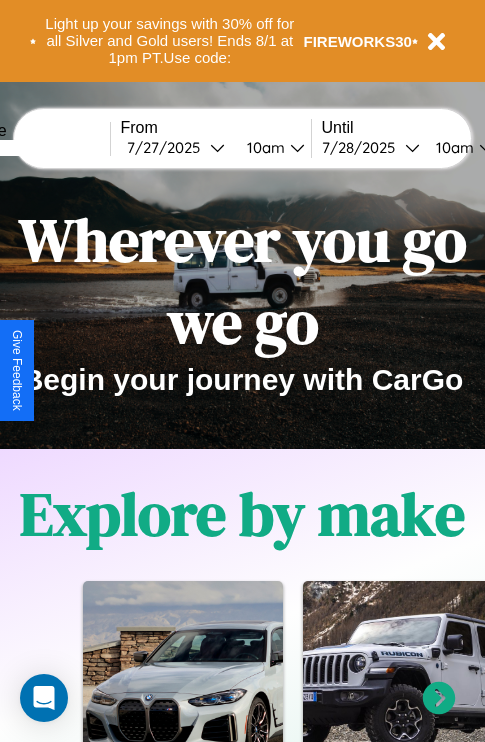 scroll, scrollTop: 0, scrollLeft: 0, axis: both 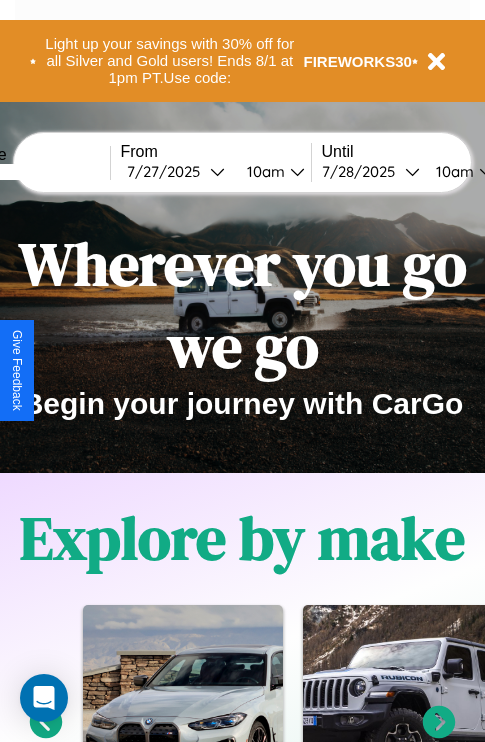 click at bounding box center [35, 172] 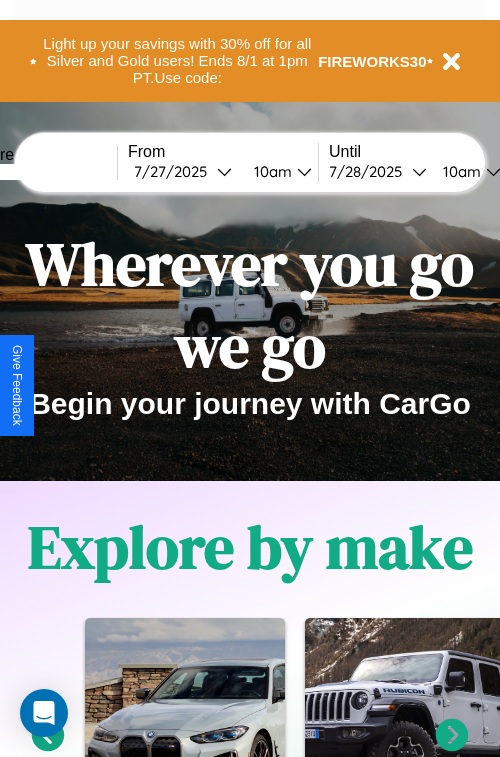 select on "*" 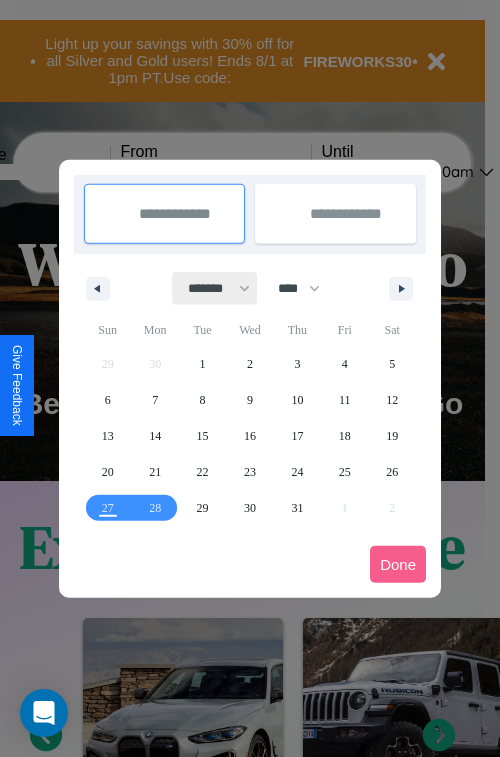 click on "******* ******** ***** ***** *** **** **** ****** ********* ******* ******** ********" at bounding box center (215, 288) 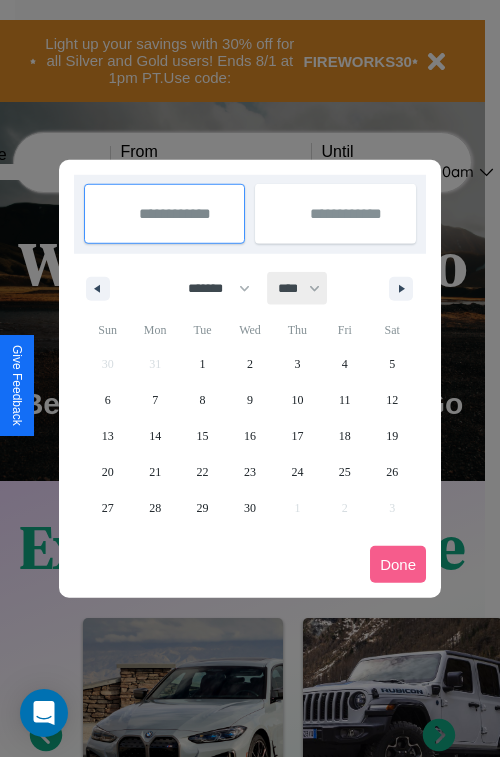 click on "**** **** **** **** **** **** **** **** **** **** **** **** **** **** **** **** **** **** **** **** **** **** **** **** **** **** **** **** **** **** **** **** **** **** **** **** **** **** **** **** **** **** **** **** **** **** **** **** **** **** **** **** **** **** **** **** **** **** **** **** **** **** **** **** **** **** **** **** **** **** **** **** **** **** **** **** **** **** **** **** **** **** **** **** **** **** **** **** **** **** **** **** **** **** **** **** **** **** **** **** **** **** **** **** **** **** **** **** **** **** **** **** **** **** **** **** **** **** **** **** ****" at bounding box center [298, 288] 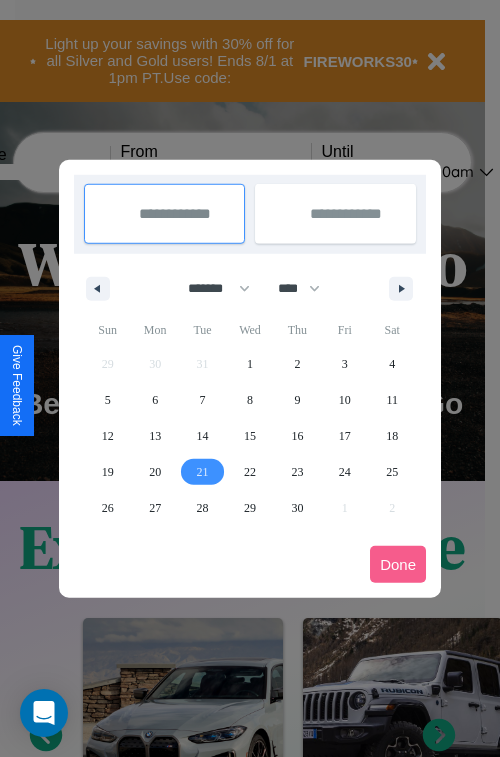 click on "21" at bounding box center [203, 472] 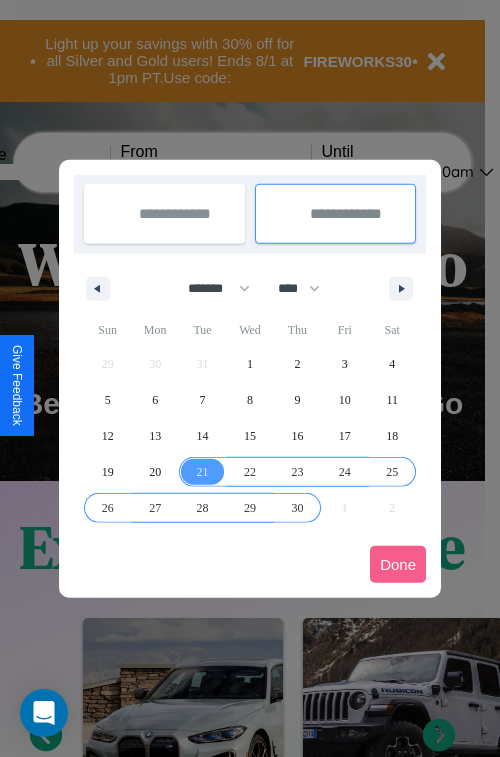 click on "30" at bounding box center [297, 508] 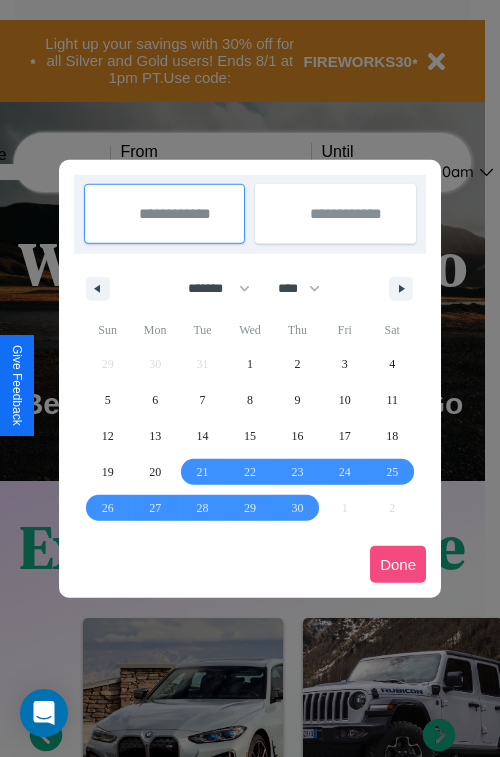 click on "Done" at bounding box center (398, 564) 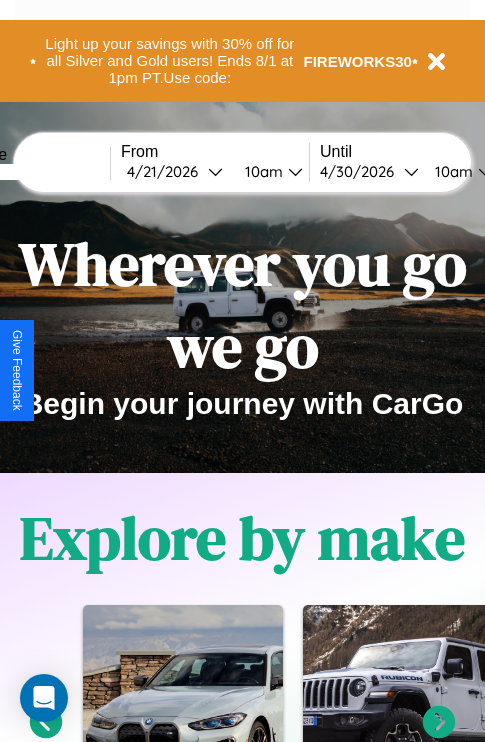 click on "10am" at bounding box center (261, 171) 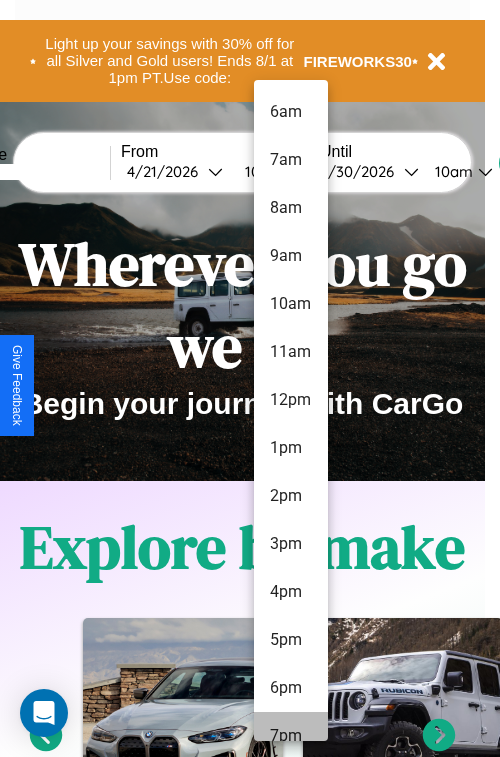 click on "7pm" at bounding box center (291, 736) 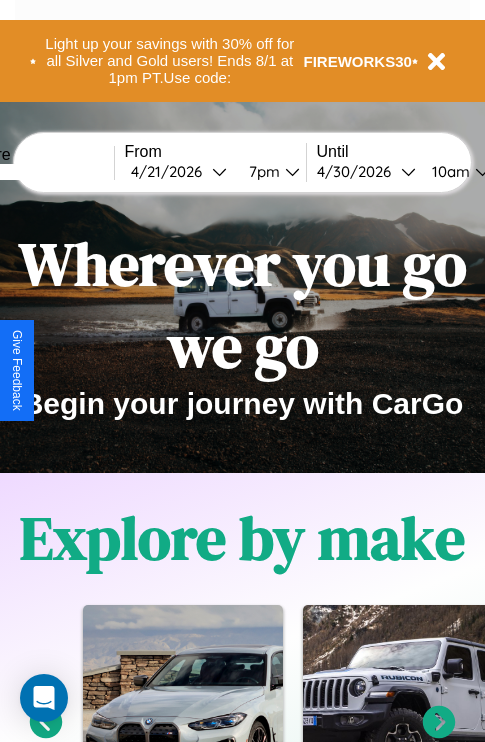 scroll, scrollTop: 0, scrollLeft: 72, axis: horizontal 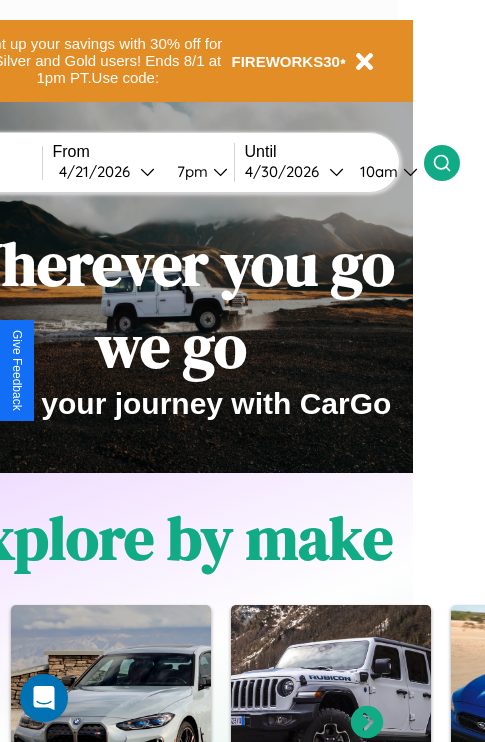 click 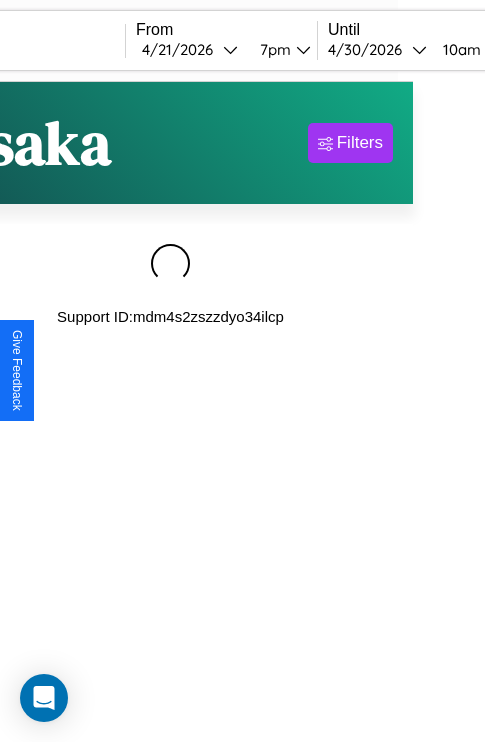 scroll, scrollTop: 0, scrollLeft: 0, axis: both 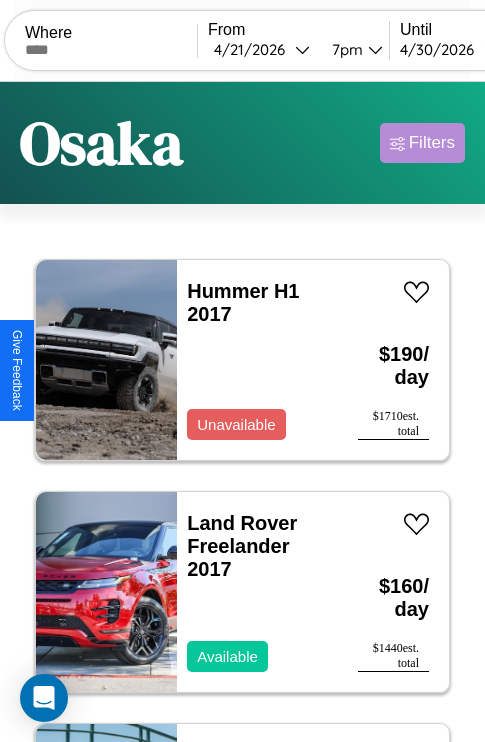 click on "Filters" at bounding box center [432, 143] 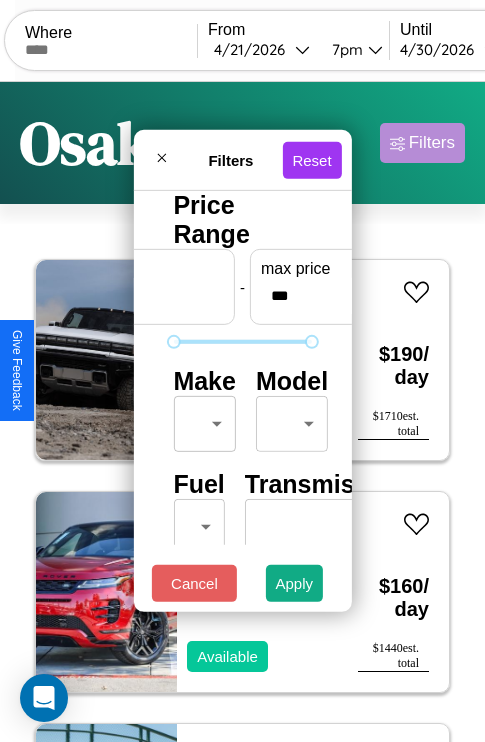 scroll, scrollTop: 162, scrollLeft: 0, axis: vertical 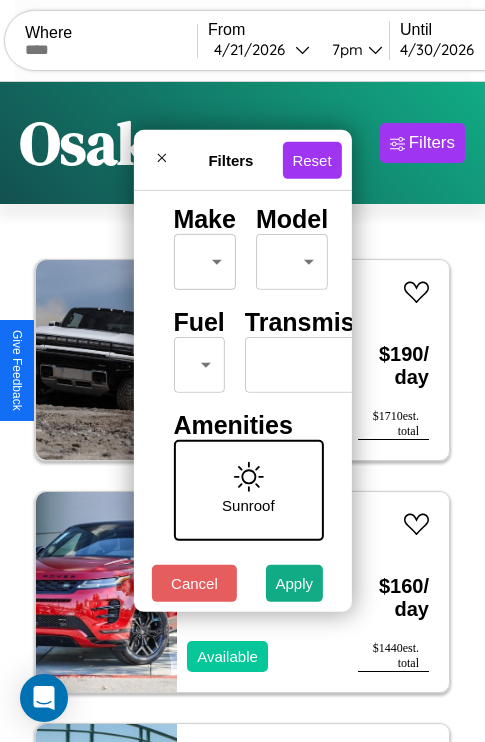 click on "CarGo Where From [DATE] [TIME] Until [DATE] [TIME] Become a Host Login Sign Up [CITY] Filters 16  cars in this area These cars can be picked up in this city. Hummer   H1   2017 Unavailable $ 190  / day $ 1710  est. total Land Rover   Freelander   2017 Available $ 160  / day $ 1440  est. total Buick   Park Avenue   2014 Available $ 40  / day $ 360  est. total Bentley   Brooklands   2019 Available $ 200  / day $ 1800  est. total Lincoln   Corsair   2016 Available $ 150  / day $ 1350  est. total Nissan   NX   2020 Available $ 110  / day $ 990  est. total Maserati   Merak   2023 Unavailable $ 100  / day $ 900  est. total Lincoln   MKT   2018 Available $ 90  / day $ 810  est. total Jaguar   XJS   2017 Available $ 200  / day $ 1800  est. total Volvo   XC40   2021 Available $ 170  / day $ 1530  est. total Lexus   LX   2016 Available $ 90  / day $ 810  est. total Dodge   Charger   2014 Available $ 140  / day $ 1260  est. total Acura   MDX   2022 Available $ 160  / day $ 1440  est. total Volvo   CNR   2021 $ $" at bounding box center [242, 412] 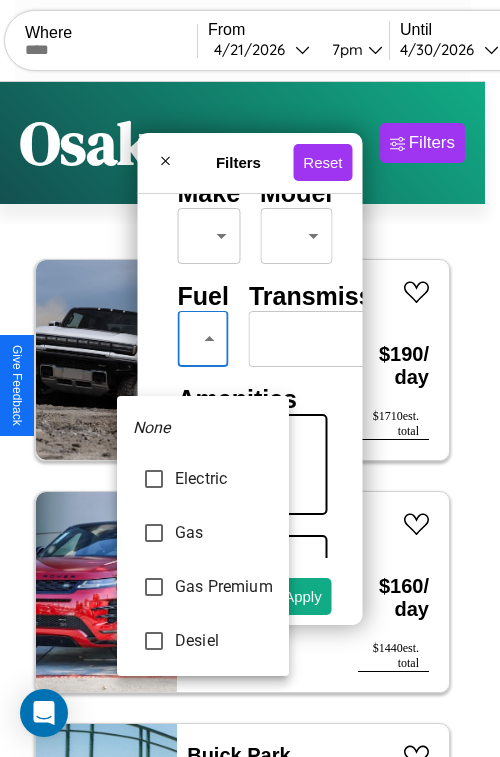 type on "***" 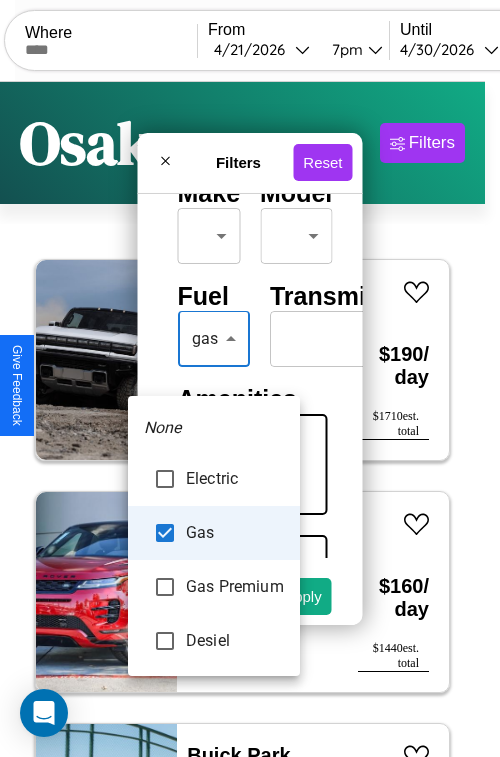 click at bounding box center (250, 378) 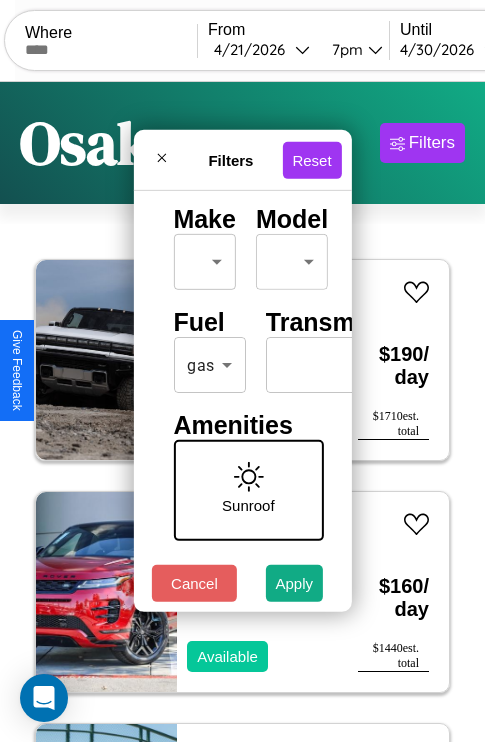 scroll, scrollTop: 0, scrollLeft: 124, axis: horizontal 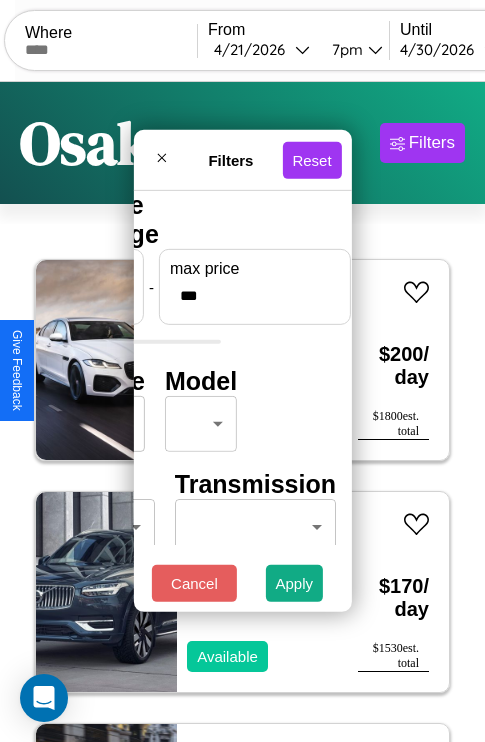 type on "***" 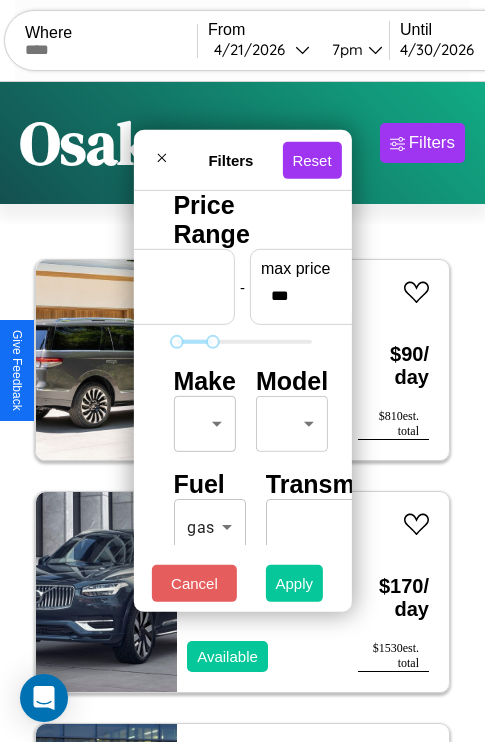 type on "**" 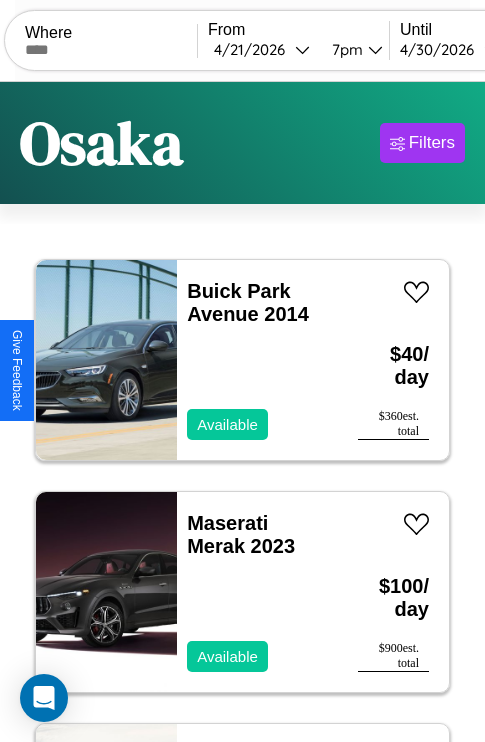scroll, scrollTop: 95, scrollLeft: 0, axis: vertical 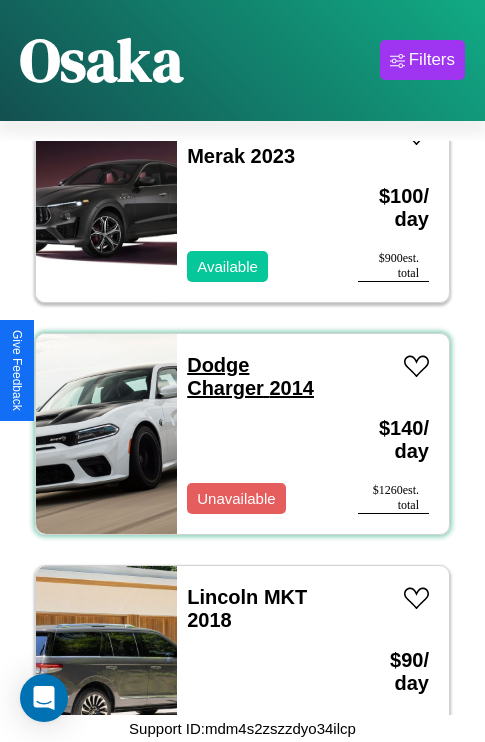 click on "Dodge   Charger   2014" at bounding box center [250, 376] 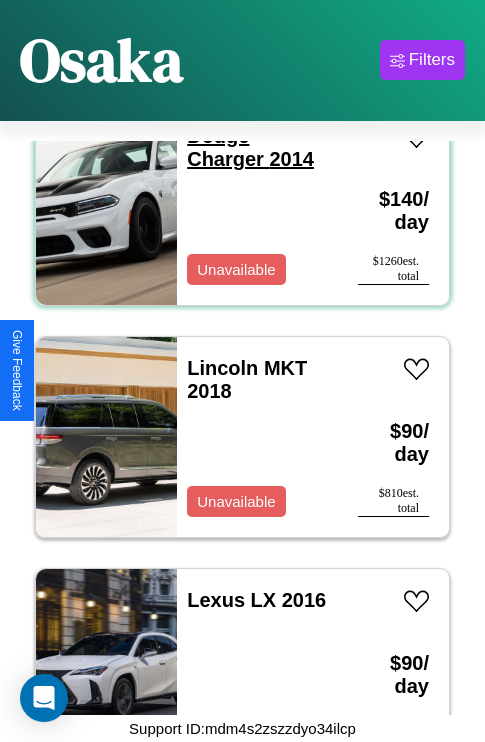 scroll, scrollTop: 539, scrollLeft: 0, axis: vertical 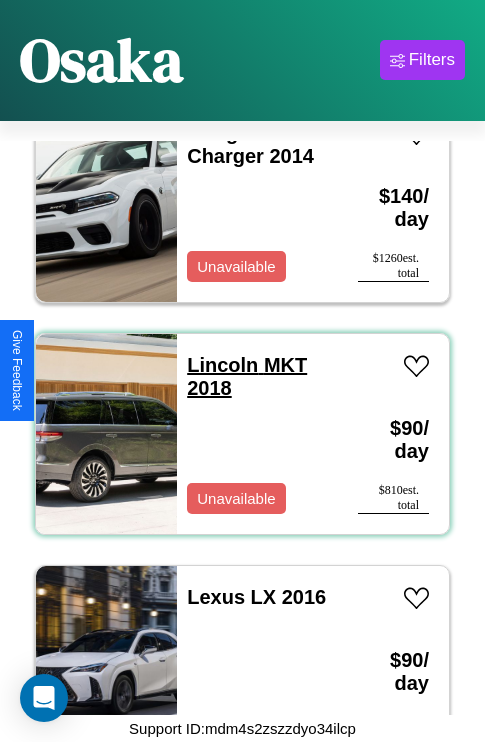 click on "Lincoln   MKT   2018" at bounding box center (247, 376) 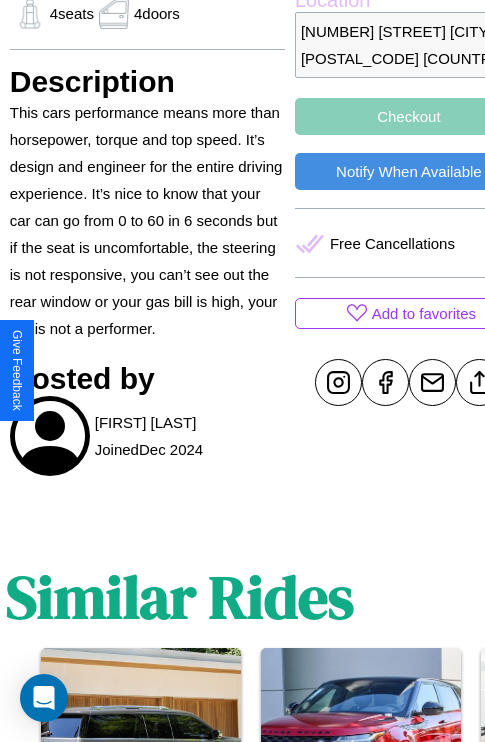 scroll, scrollTop: 643, scrollLeft: 64, axis: both 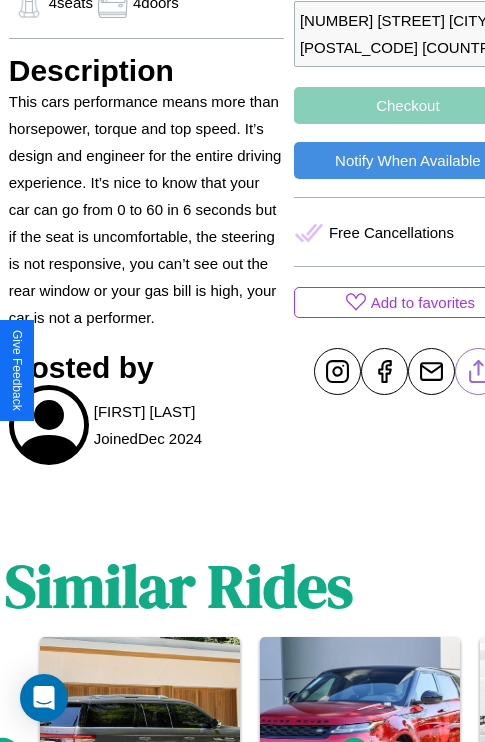 click 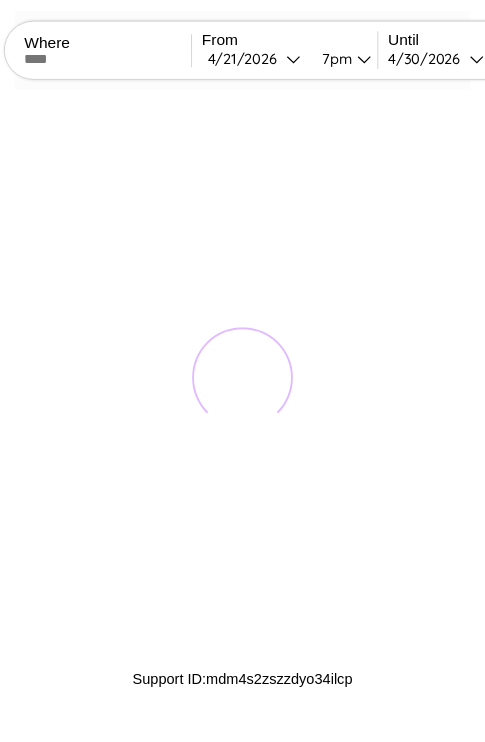 scroll, scrollTop: 0, scrollLeft: 0, axis: both 